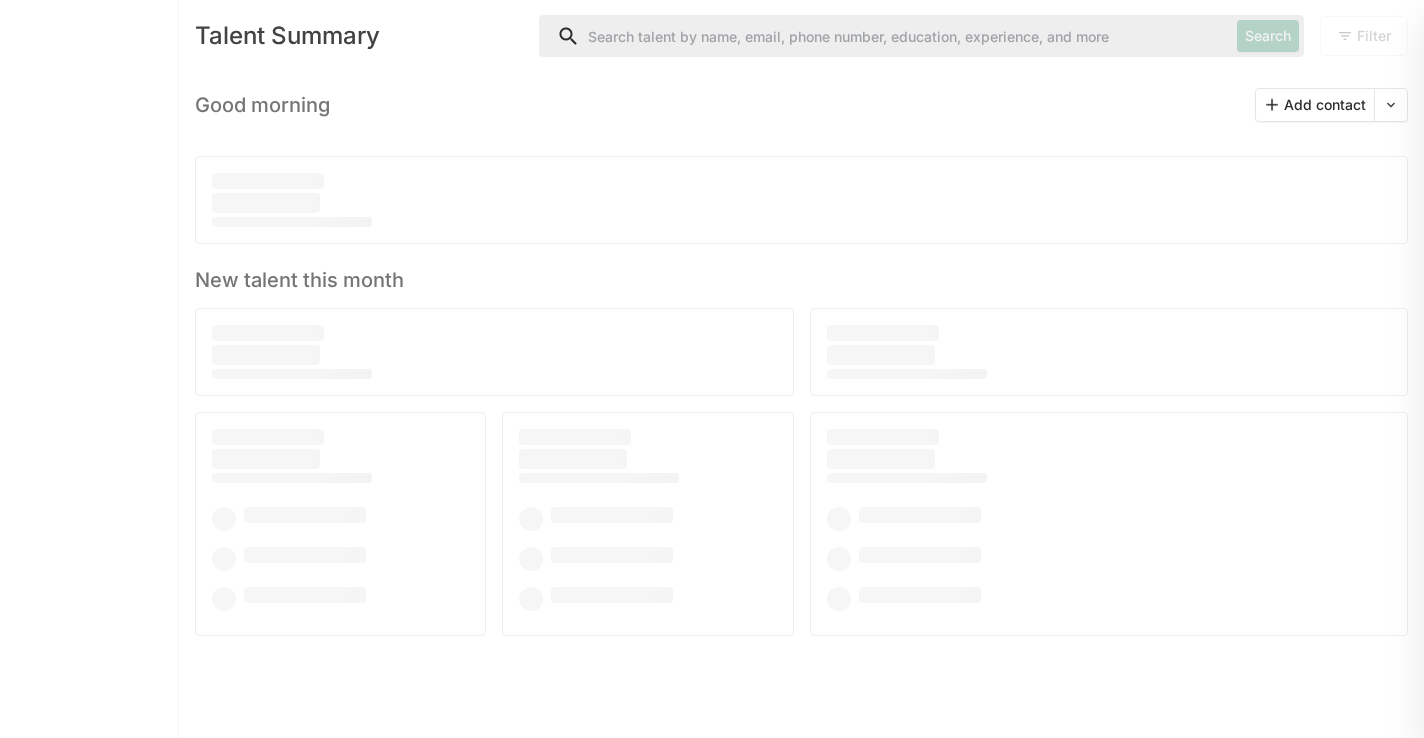 scroll, scrollTop: 0, scrollLeft: 0, axis: both 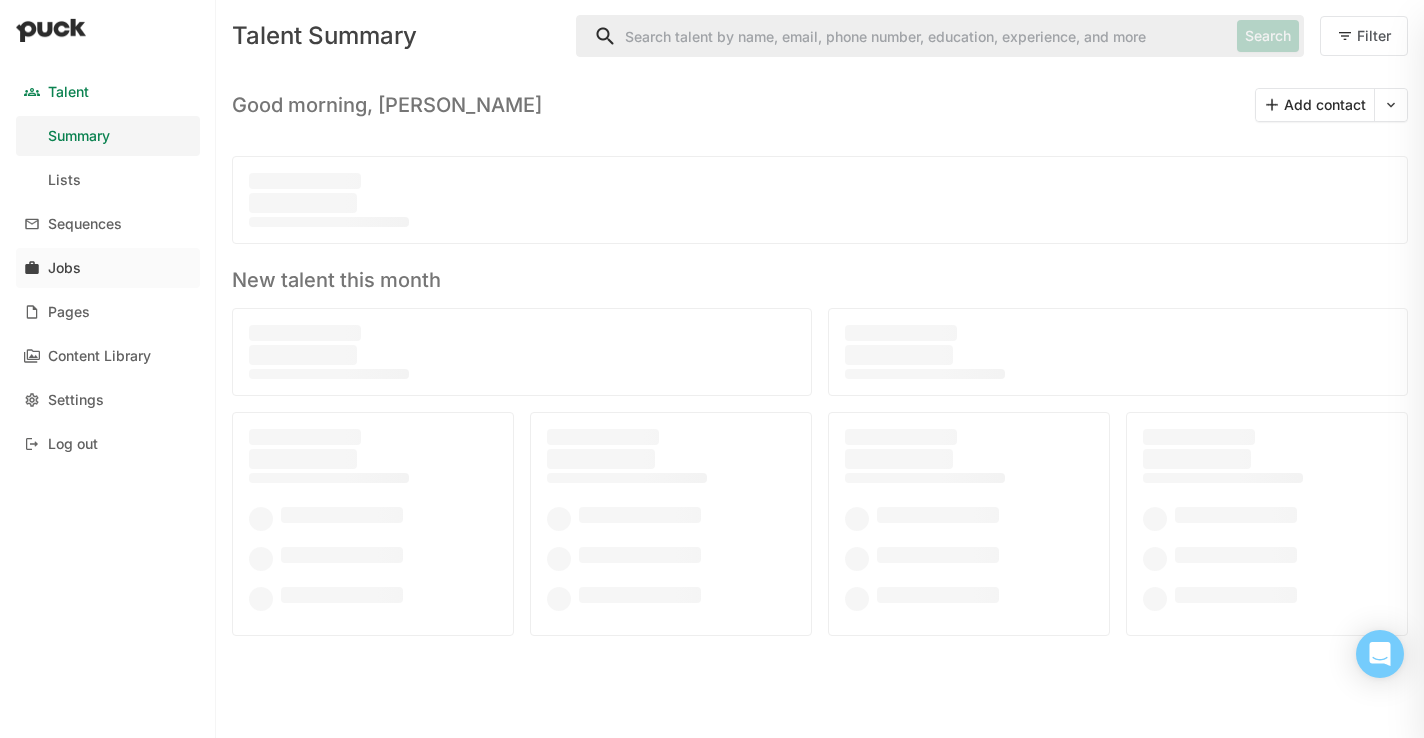 click on "Jobs" at bounding box center (108, 268) 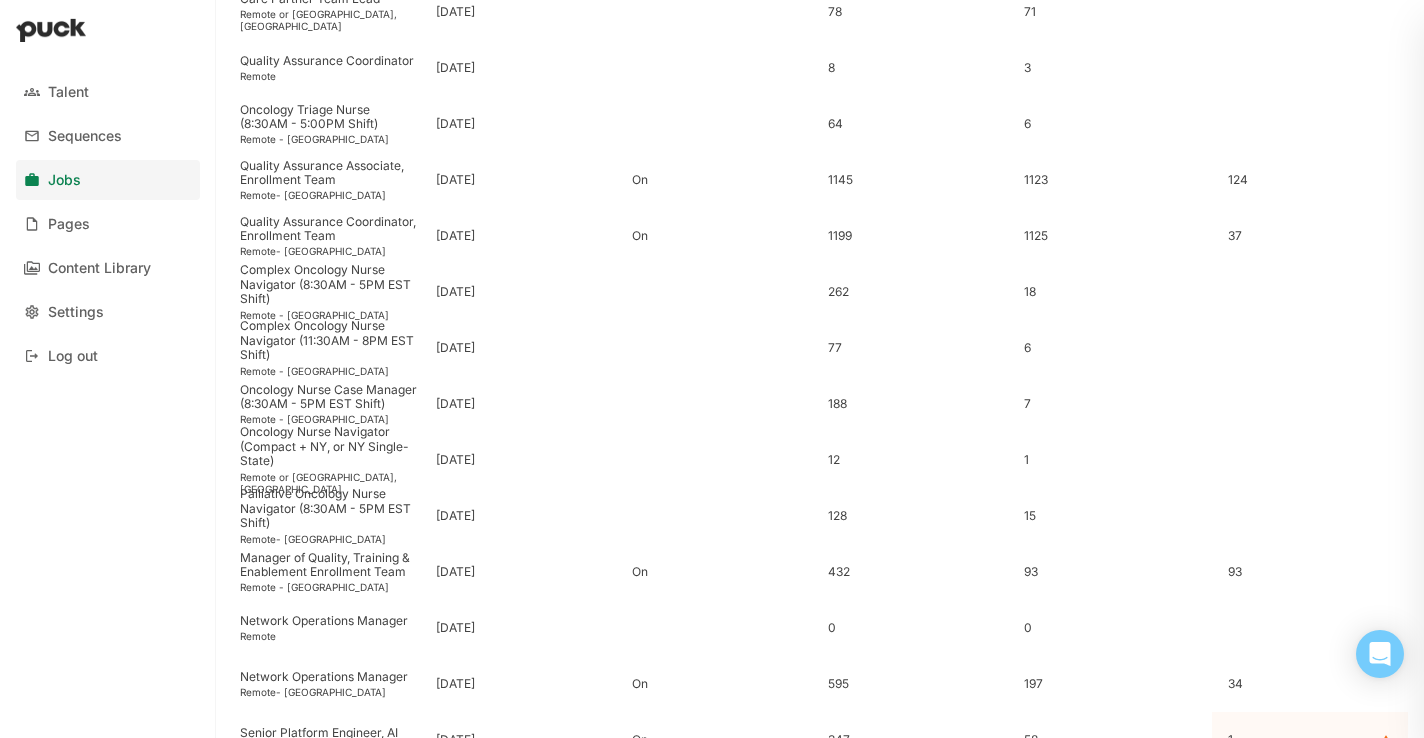 scroll, scrollTop: 610, scrollLeft: 0, axis: vertical 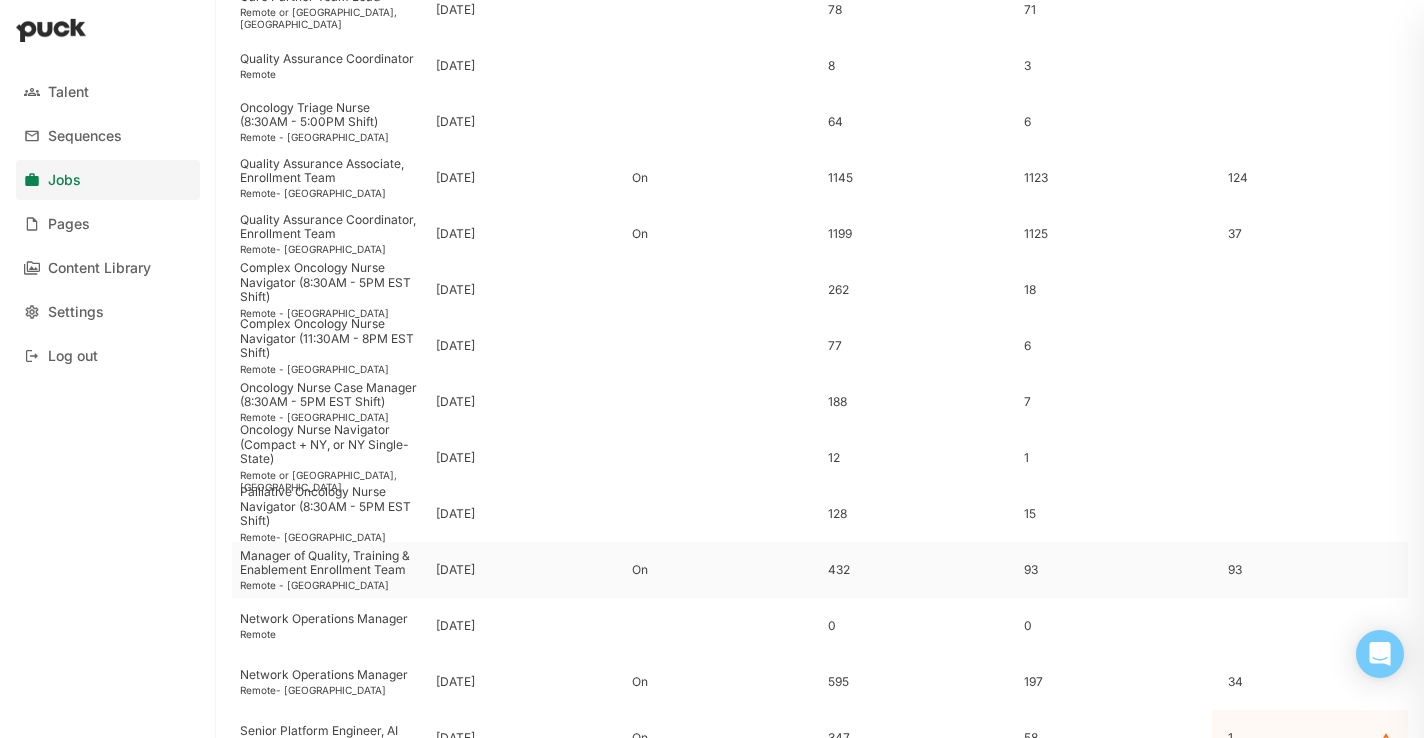 click on "Manager of Quality, Training & Enablement Enrollment Team" at bounding box center (330, 563) 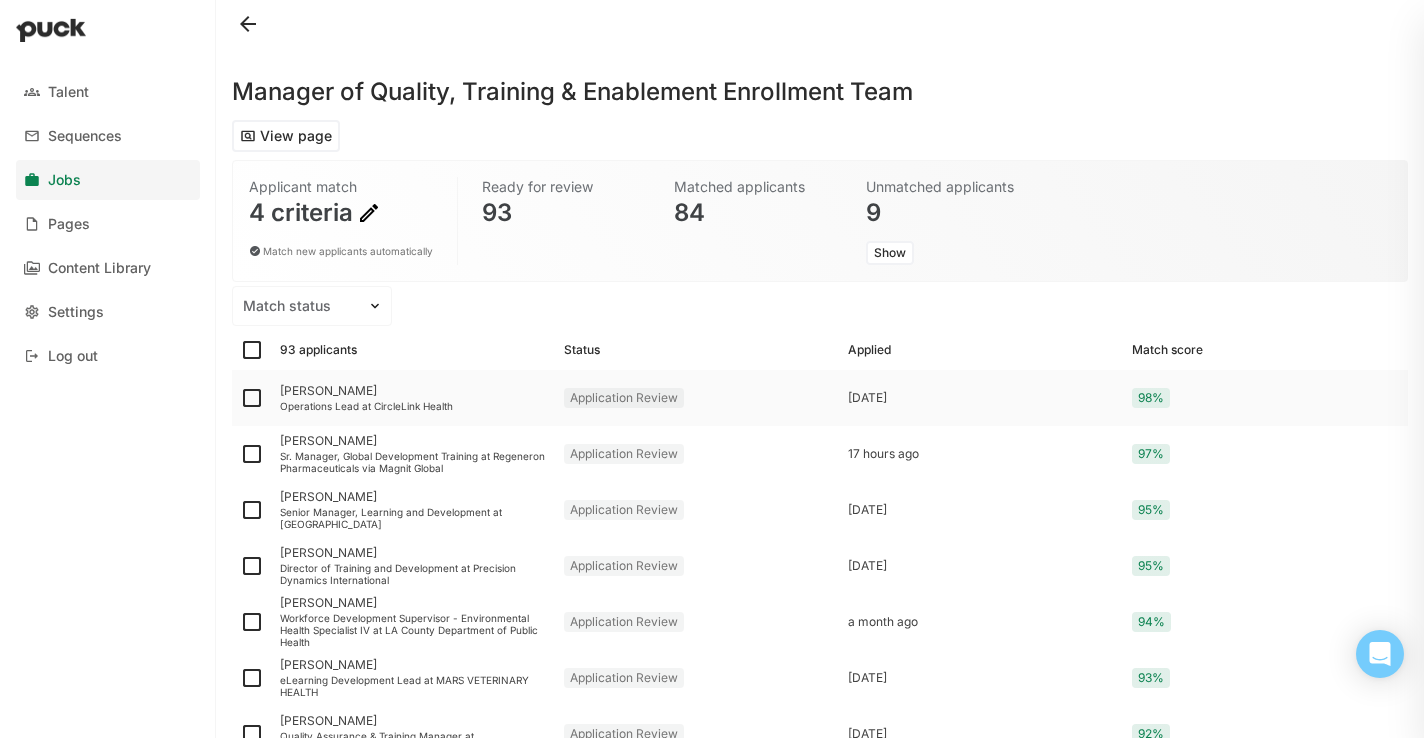 click on "Operations Lead at CircleLink Health" at bounding box center (414, 406) 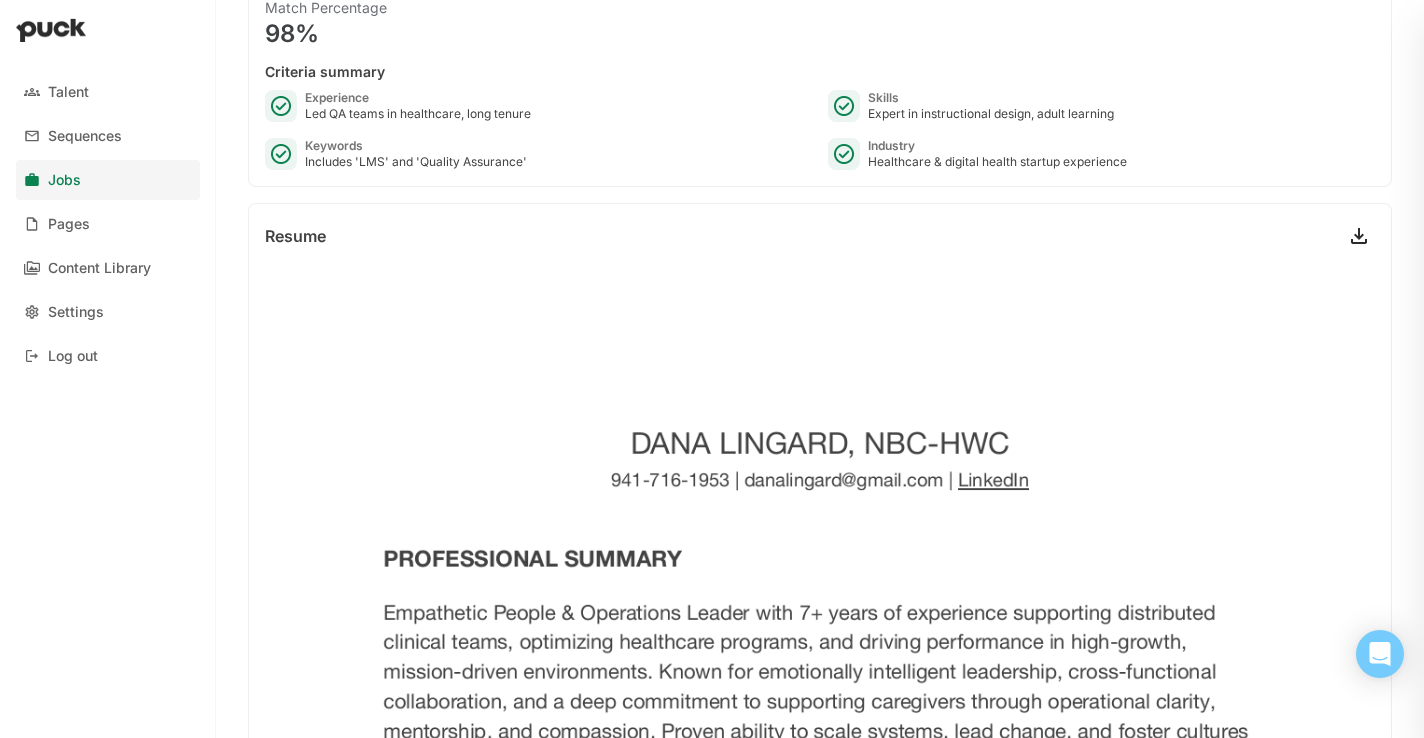 scroll, scrollTop: 0, scrollLeft: 0, axis: both 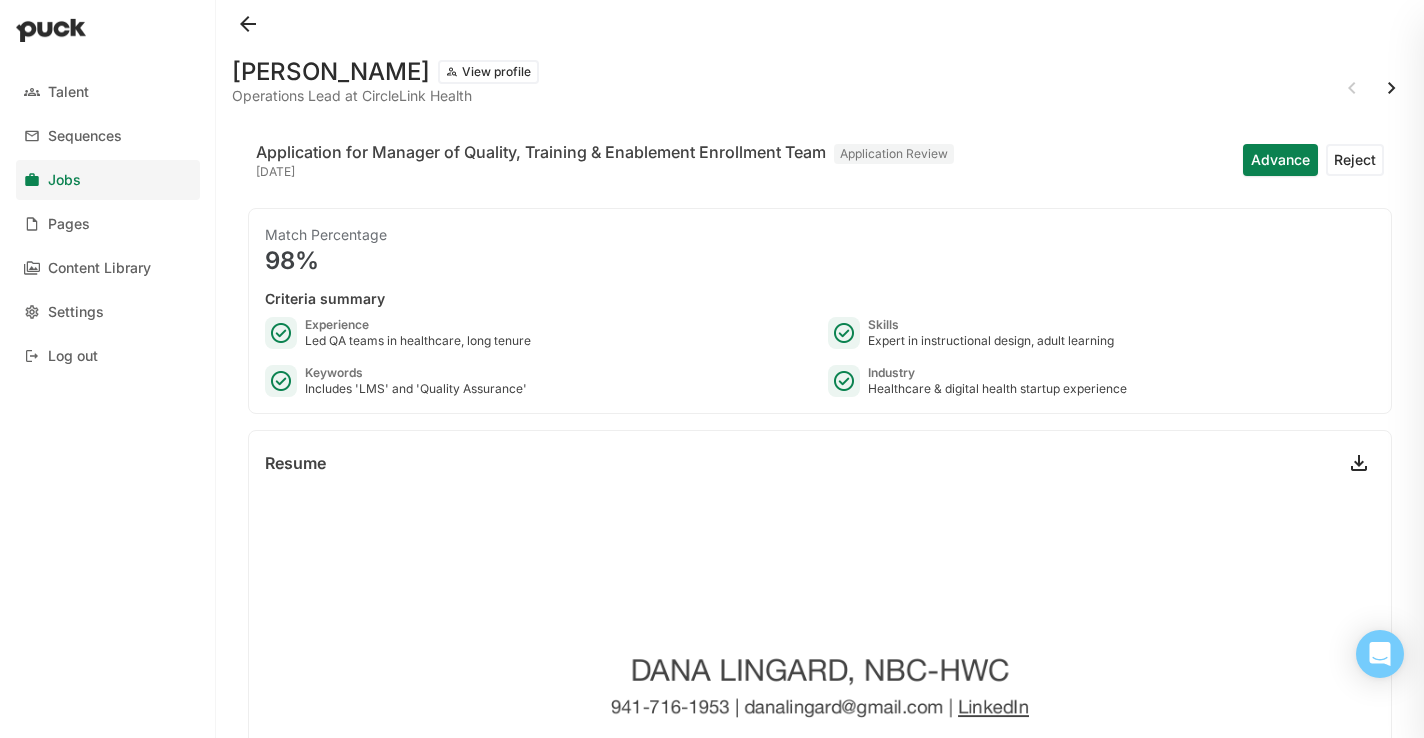 click at bounding box center [1392, 88] 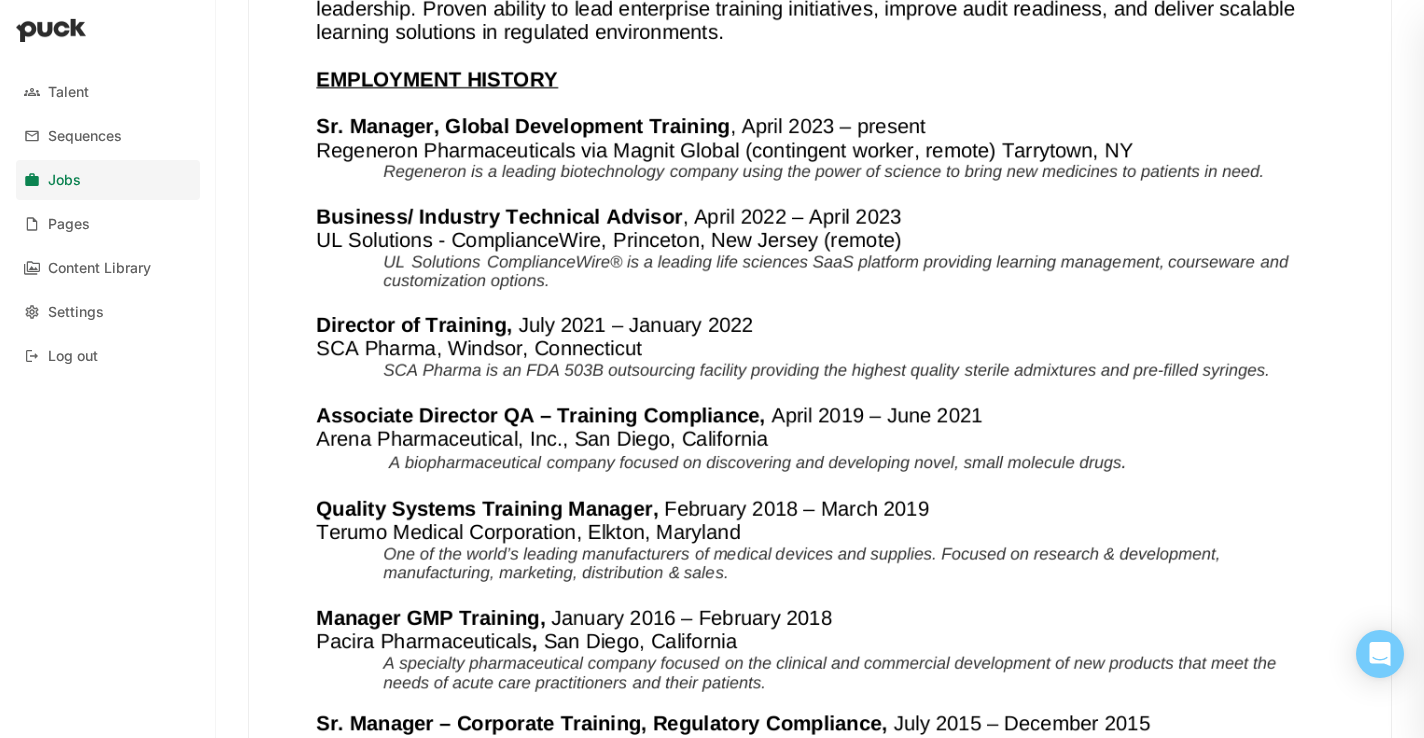 scroll, scrollTop: 0, scrollLeft: 0, axis: both 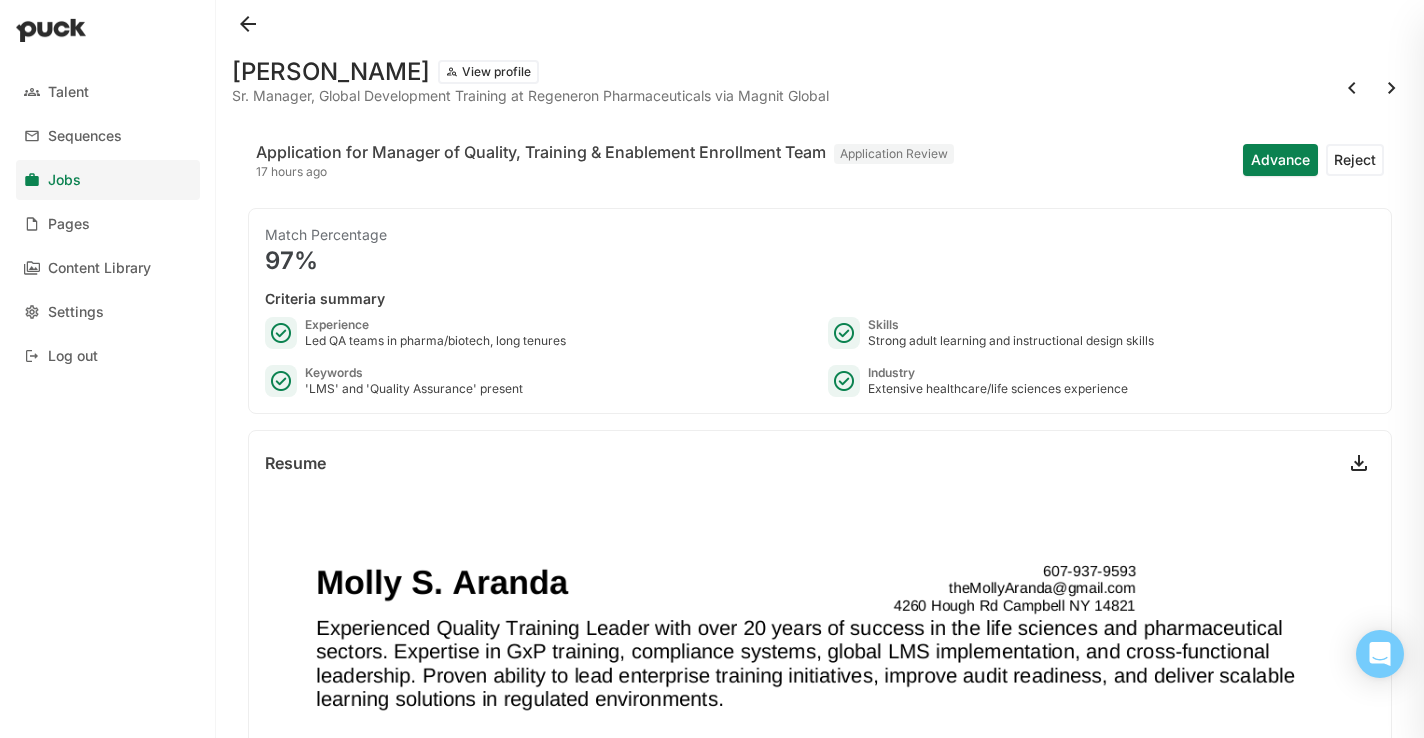 click at bounding box center [1392, 88] 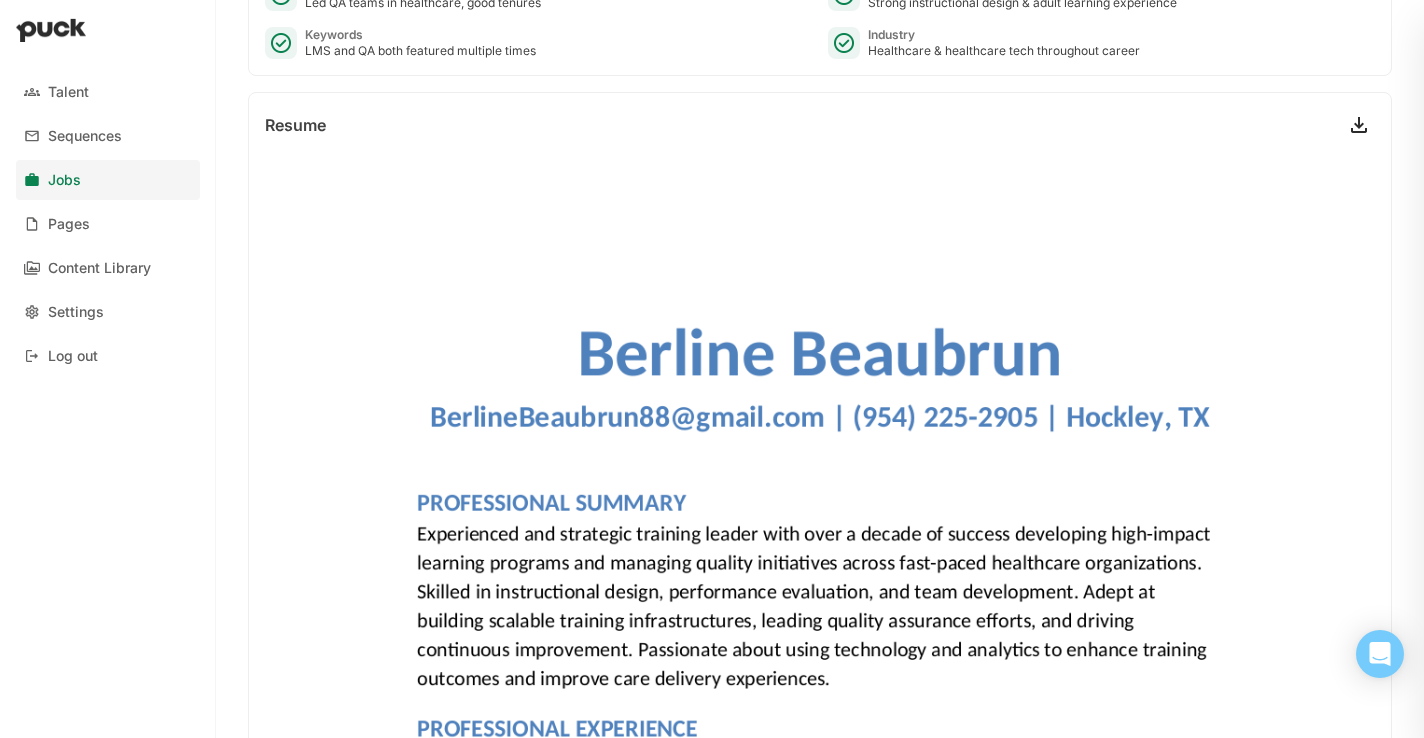 scroll, scrollTop: 0, scrollLeft: 0, axis: both 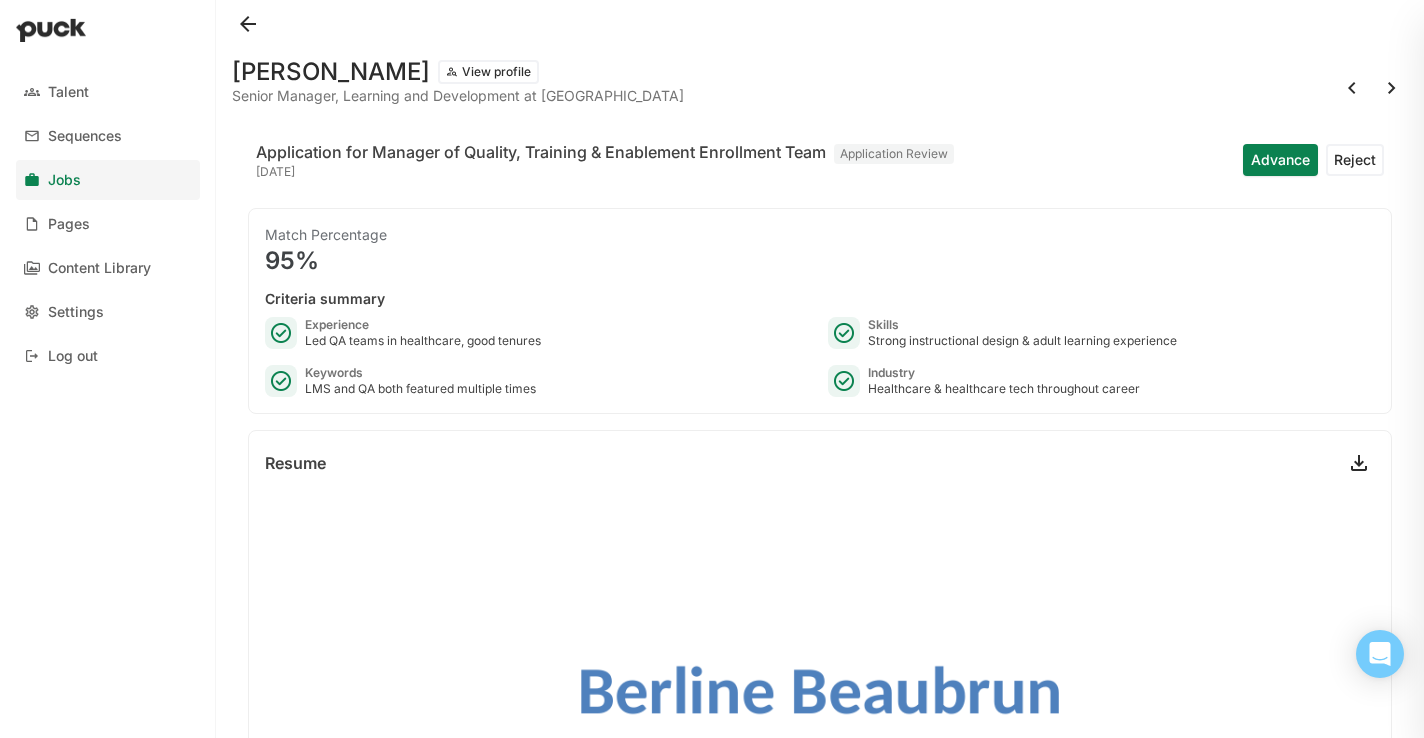 click at bounding box center (1392, 88) 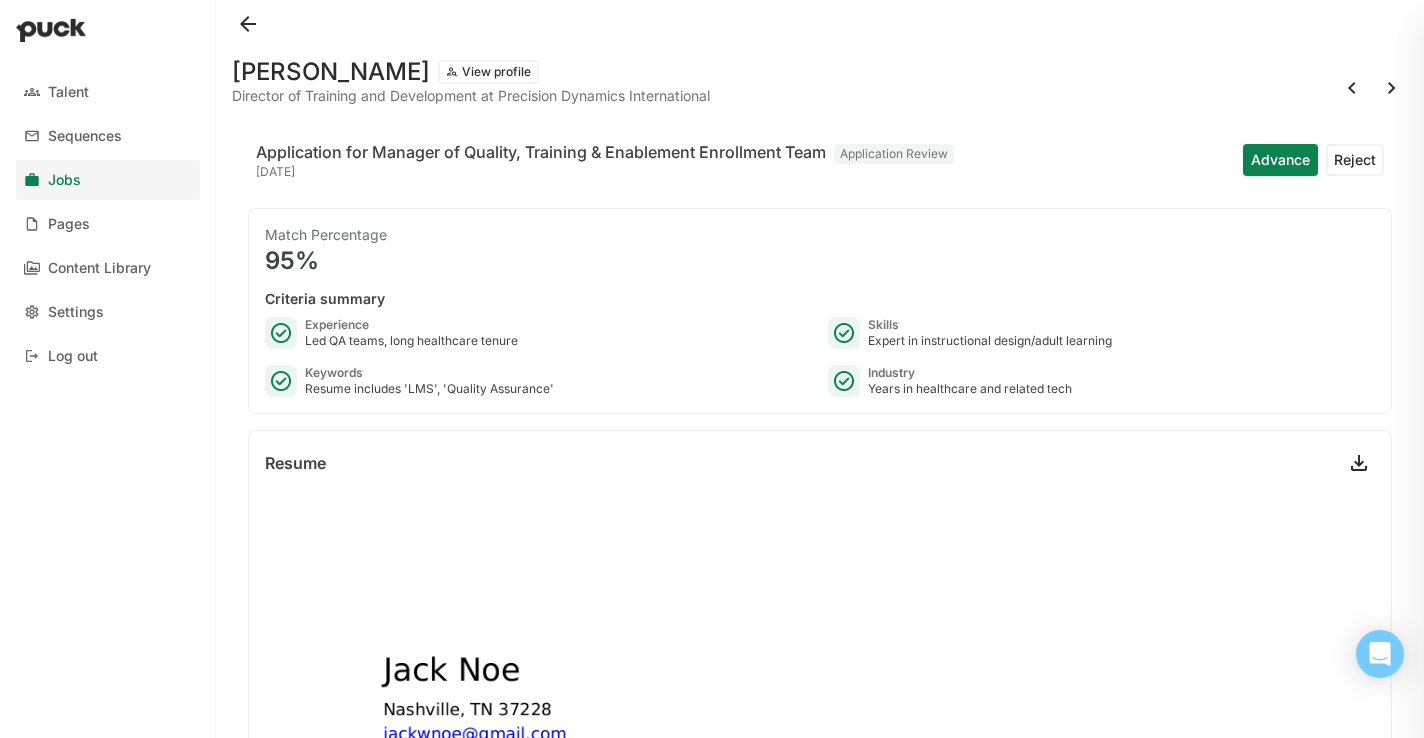 click on "Resume" at bounding box center (820, 463) 